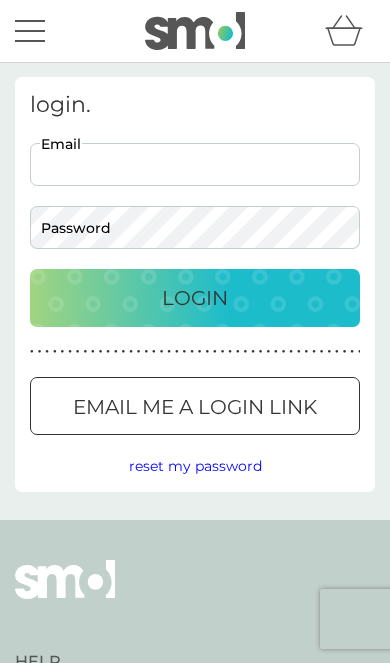 scroll, scrollTop: 0, scrollLeft: 0, axis: both 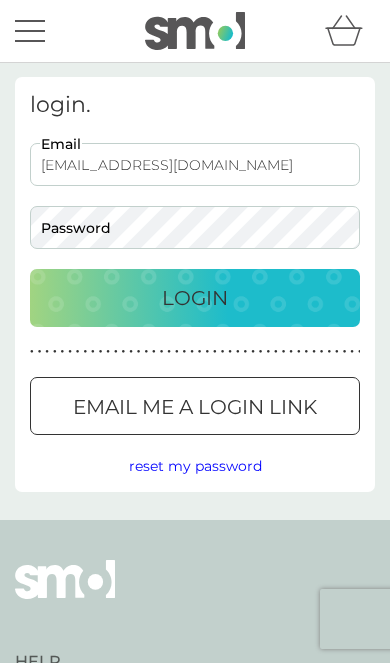 click on "Login" at bounding box center (195, 298) 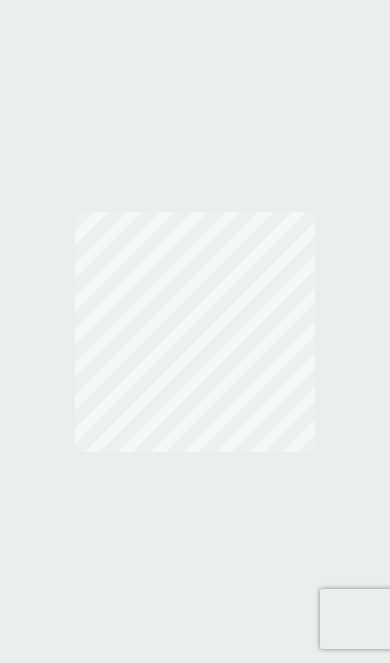 scroll, scrollTop: 0, scrollLeft: 0, axis: both 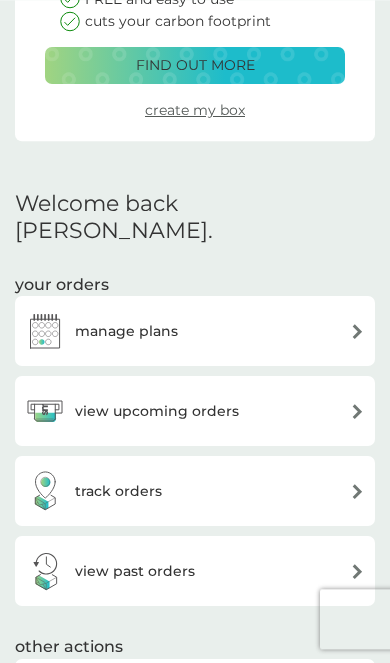 click on "view upcoming orders" at bounding box center (195, 411) 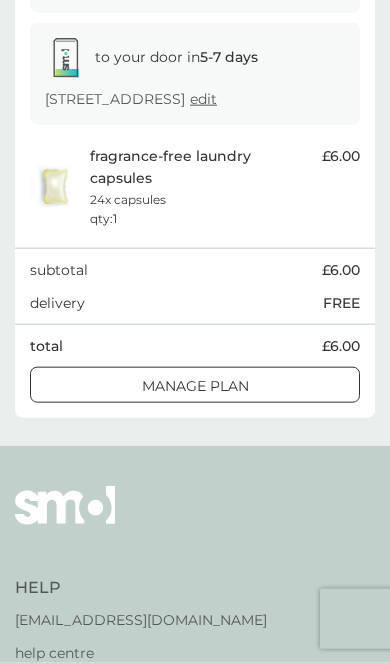 scroll, scrollTop: 348, scrollLeft: 0, axis: vertical 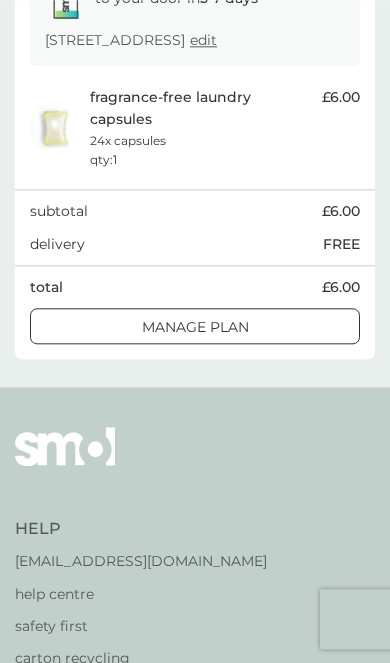 click on "Manage plan" at bounding box center (195, 327) 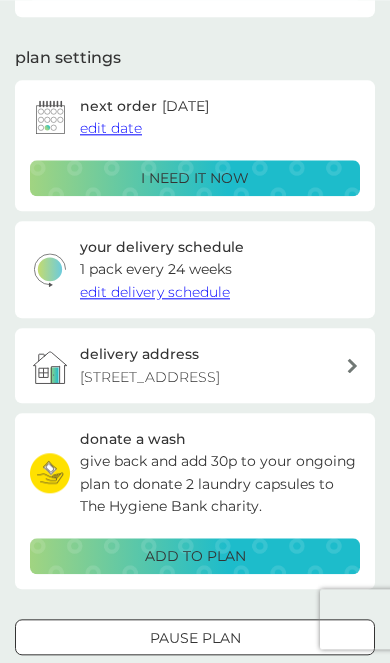 scroll, scrollTop: 234, scrollLeft: 0, axis: vertical 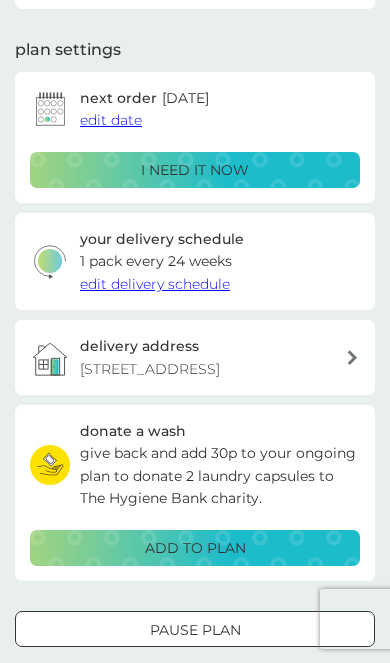 click on "Pause plan" at bounding box center [195, 630] 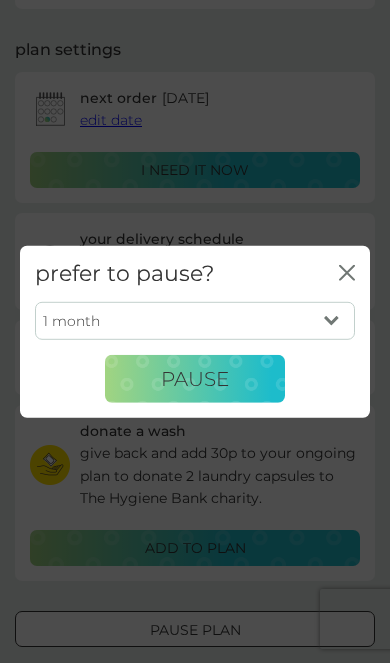 click on "1 month 2 months 3 months 4 months 5 months 6 months" at bounding box center [195, 321] 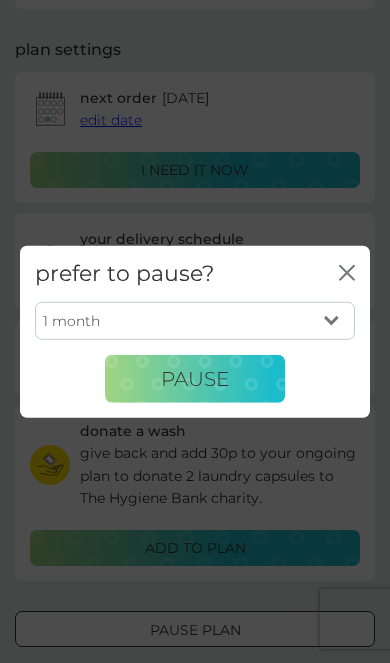 select on "4" 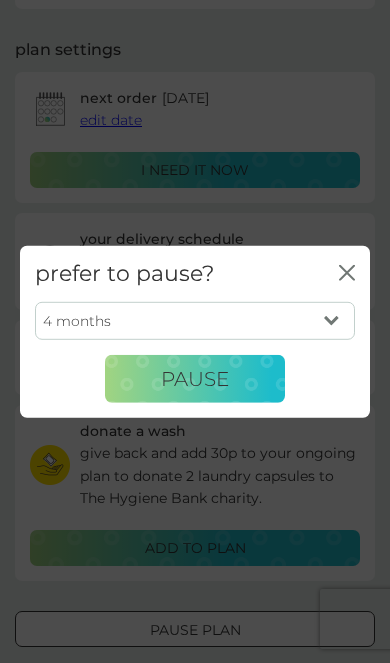 click on "Pause" at bounding box center [195, 379] 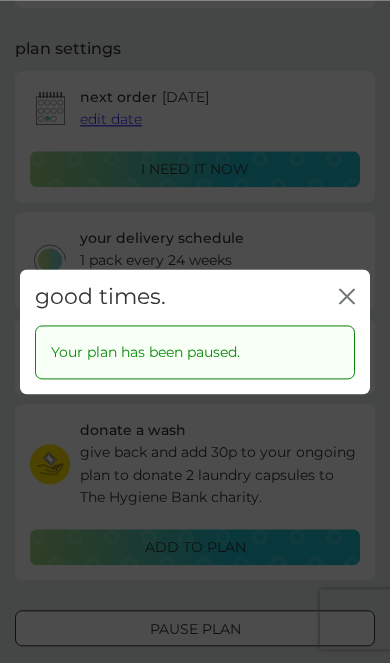 scroll, scrollTop: 242, scrollLeft: 0, axis: vertical 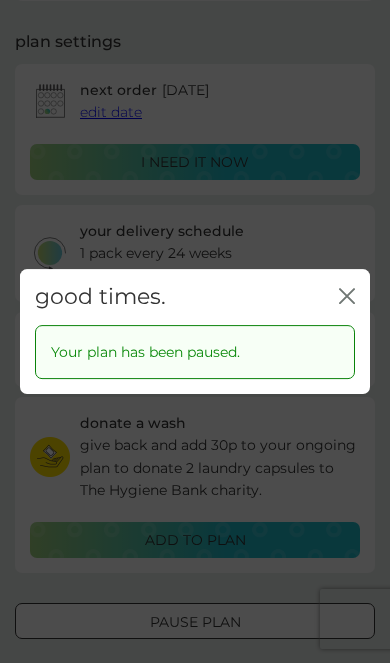 click on "good times. close" at bounding box center [195, 297] 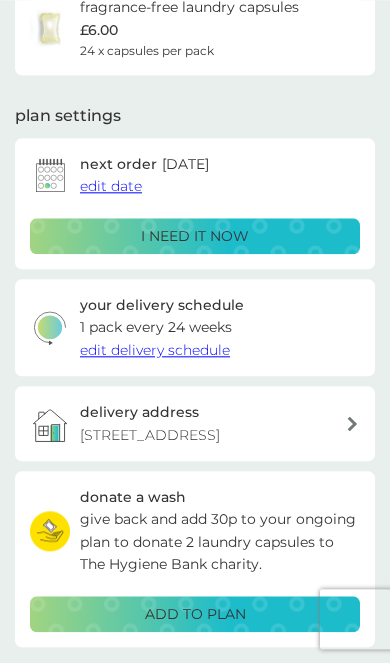 scroll, scrollTop: 0, scrollLeft: 0, axis: both 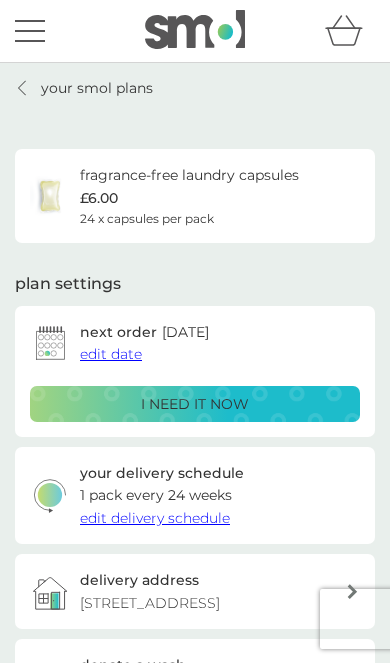 click on "your smol plans" at bounding box center [84, 88] 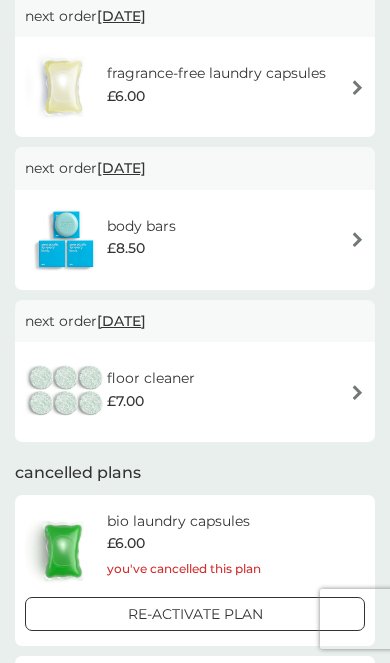 scroll, scrollTop: 1445, scrollLeft: 0, axis: vertical 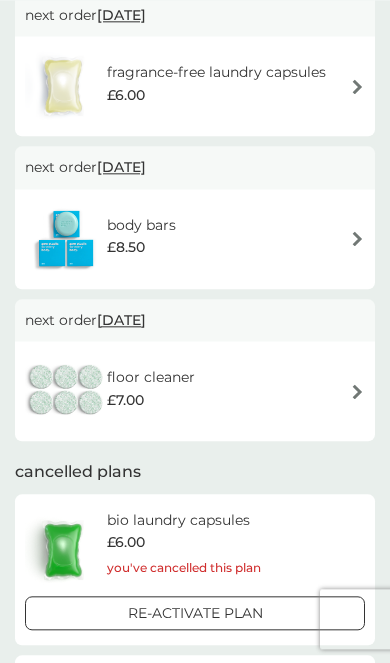 click at bounding box center [357, 391] 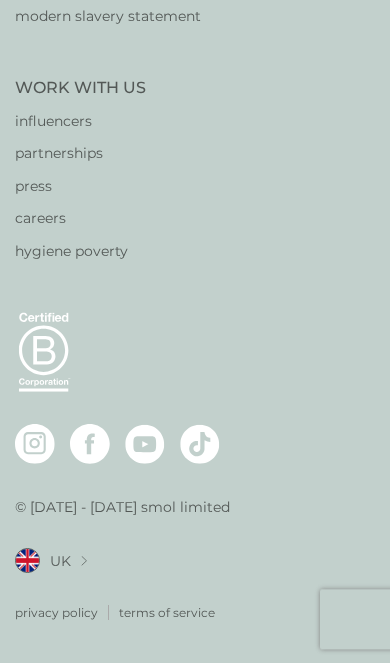 scroll, scrollTop: 33, scrollLeft: 0, axis: vertical 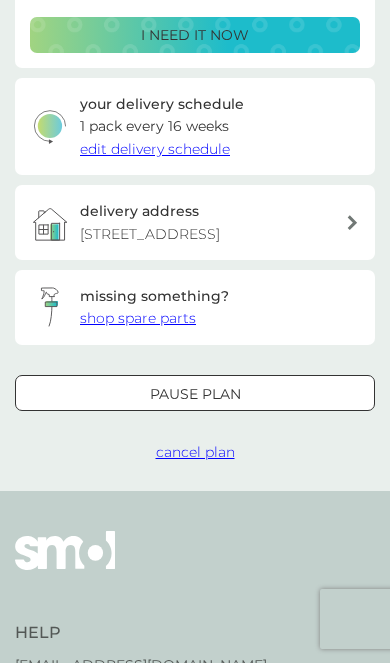 click on "cancel plan" at bounding box center [195, 452] 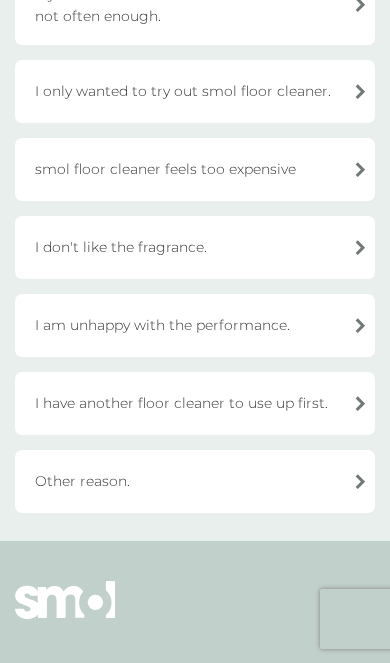 scroll, scrollTop: 269, scrollLeft: 0, axis: vertical 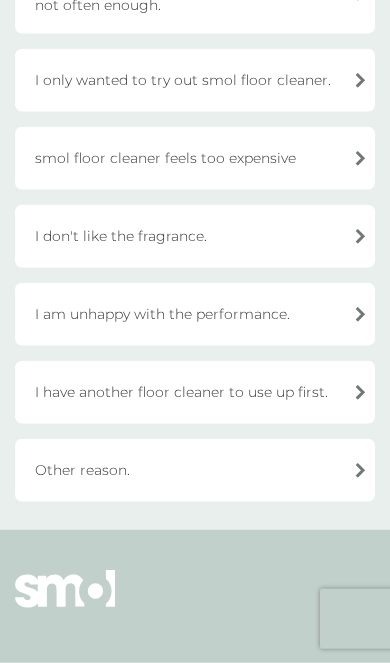 click on "Other reason." at bounding box center [195, 470] 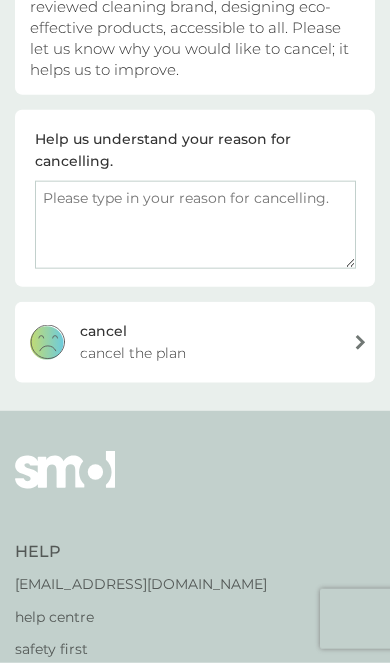 scroll, scrollTop: 270, scrollLeft: 0, axis: vertical 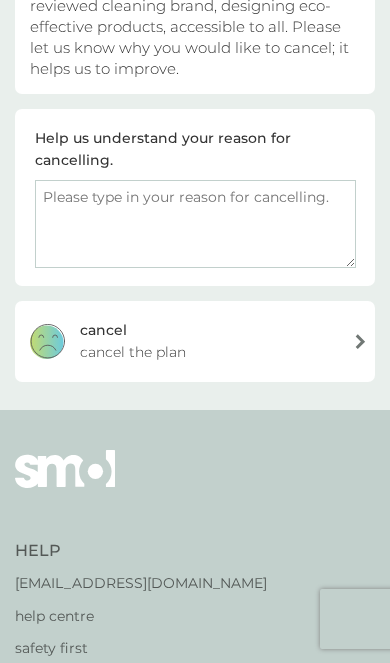 click on "[PERSON_NAME] the plan" at bounding box center [195, 341] 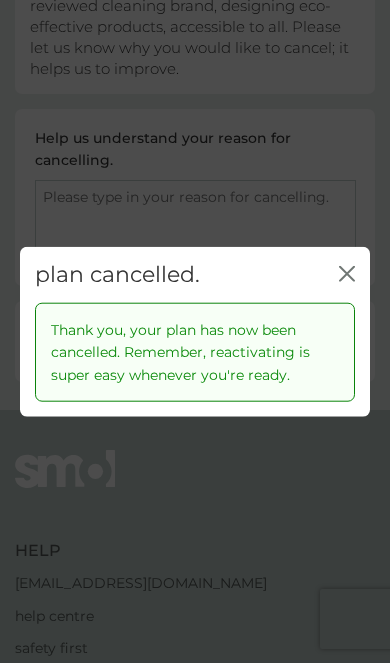 click on "close" 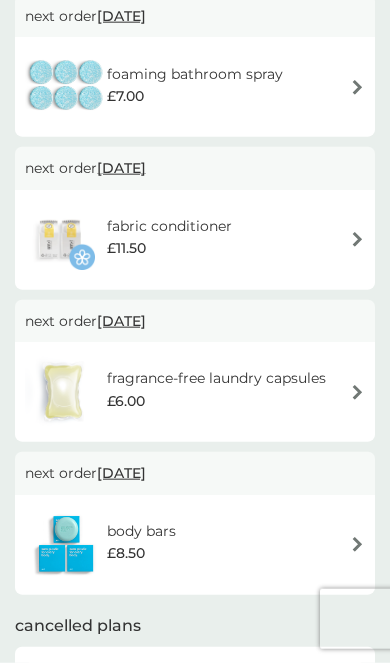 scroll, scrollTop: 1139, scrollLeft: 0, axis: vertical 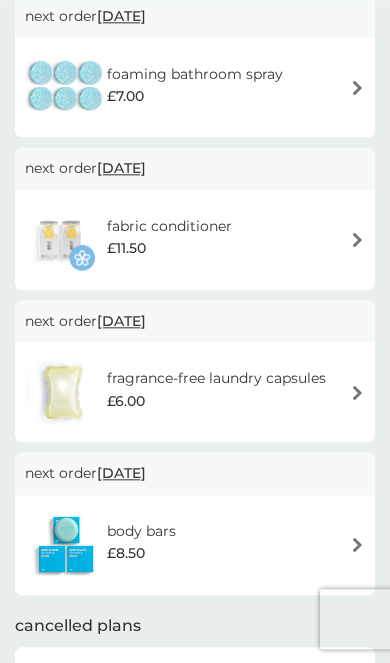 click on "body bars £8.50" at bounding box center (195, 545) 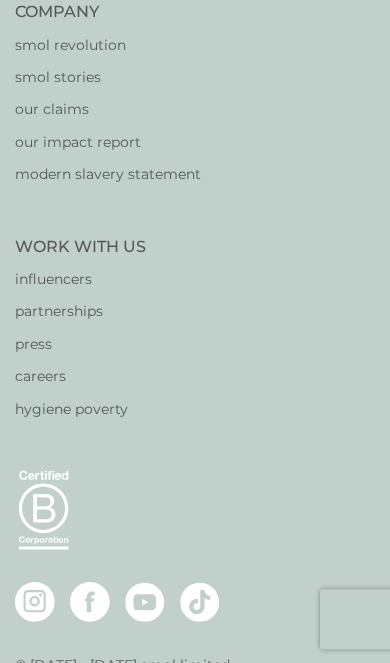 scroll, scrollTop: 0, scrollLeft: 0, axis: both 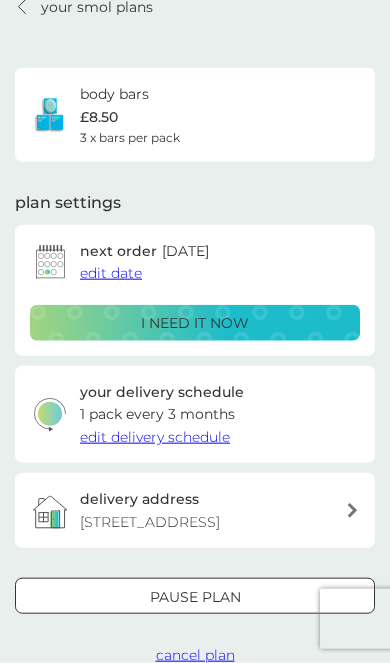 click on "edit delivery schedule" at bounding box center [155, 437] 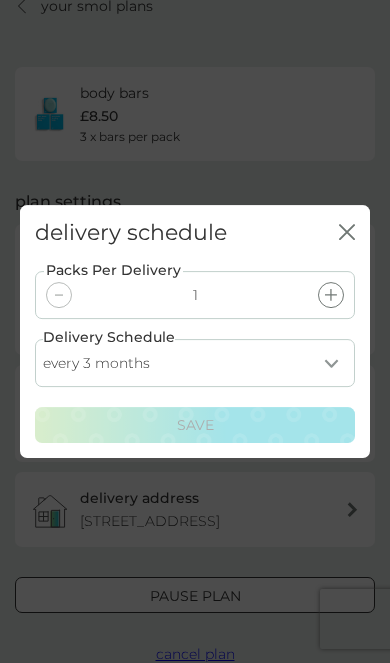 click on "every 1 month every 2 months every 3 months every 4 months every 5 months every 6 months" at bounding box center (195, 363) 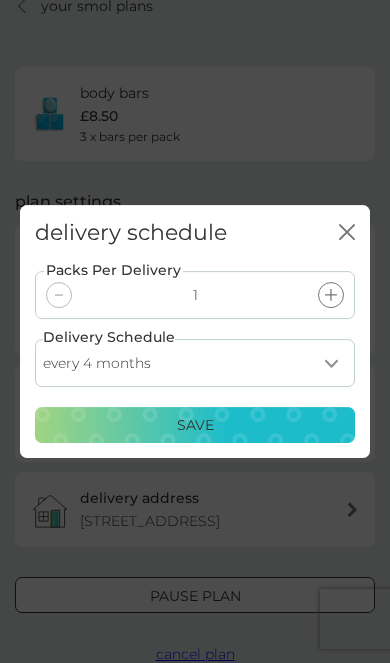click on "every 1 month every 2 months every 3 months every 4 months every 5 months every 6 months" at bounding box center [195, 363] 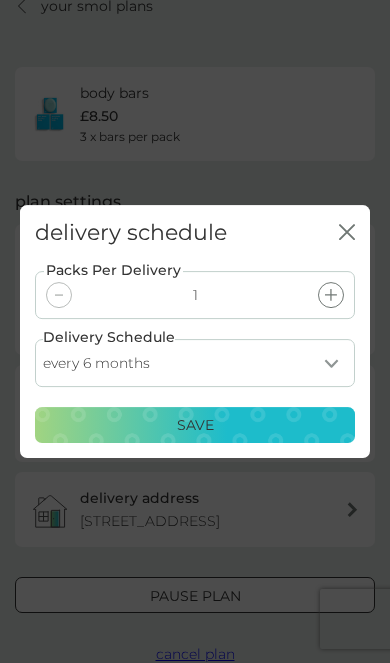 click 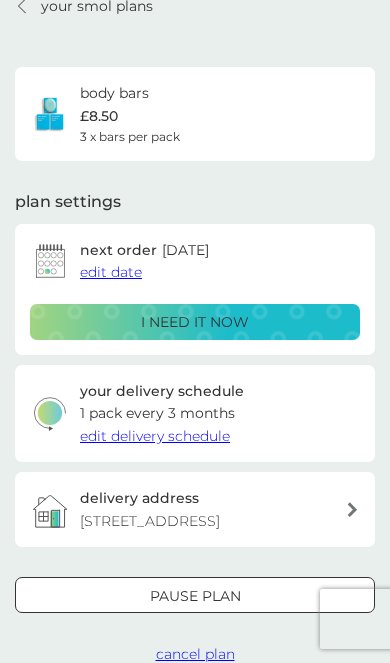 click on "cancel plan" at bounding box center (195, 654) 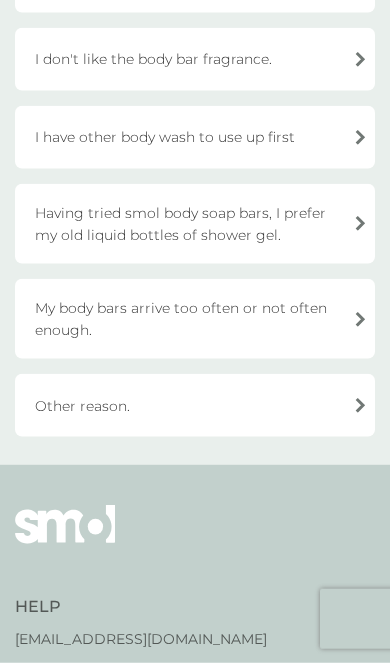 scroll, scrollTop: 357, scrollLeft: 0, axis: vertical 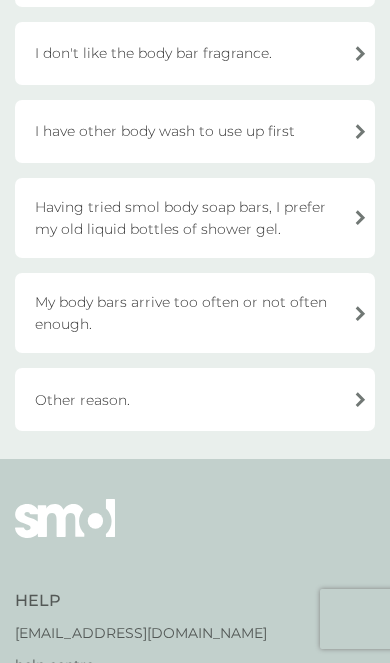 click on "Other reason." at bounding box center (195, 399) 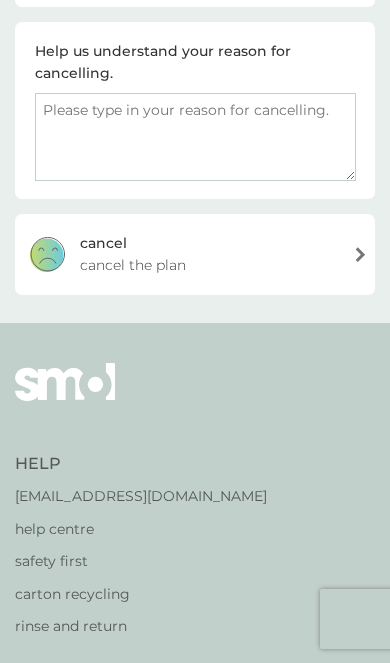 click at bounding box center (195, 137) 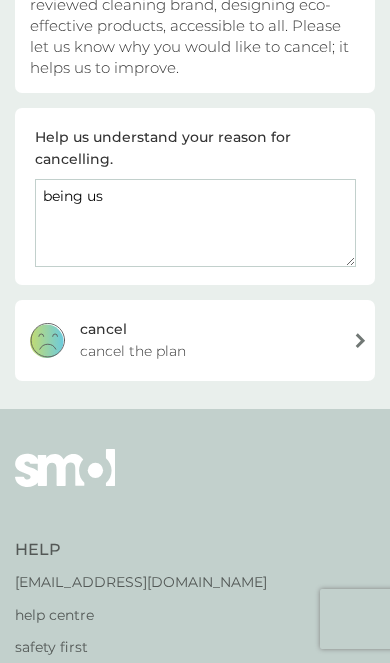type on "being us" 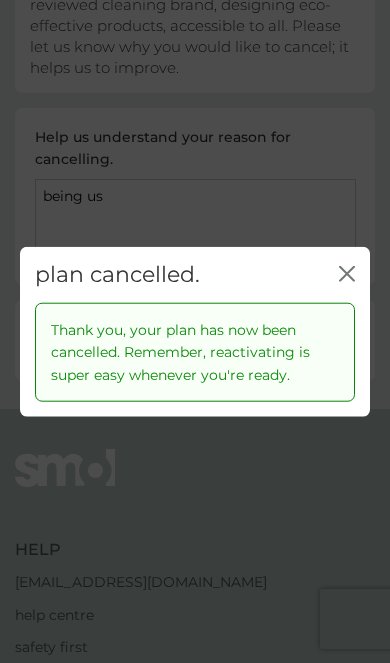click 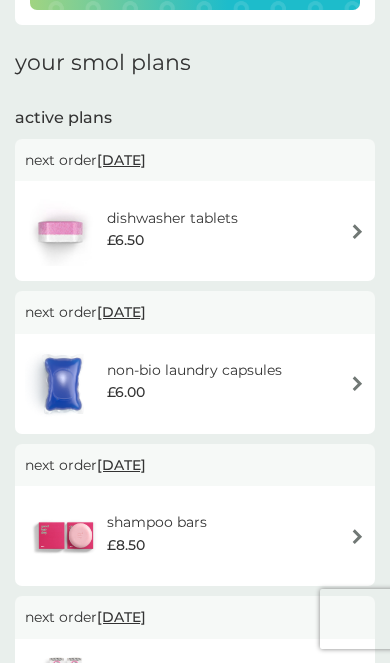 scroll, scrollTop: 236, scrollLeft: 0, axis: vertical 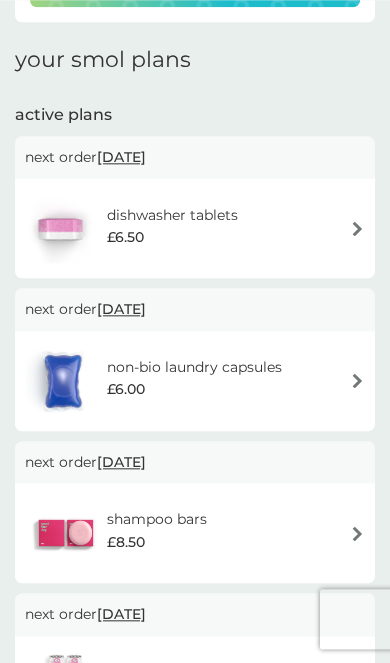 click at bounding box center [357, 380] 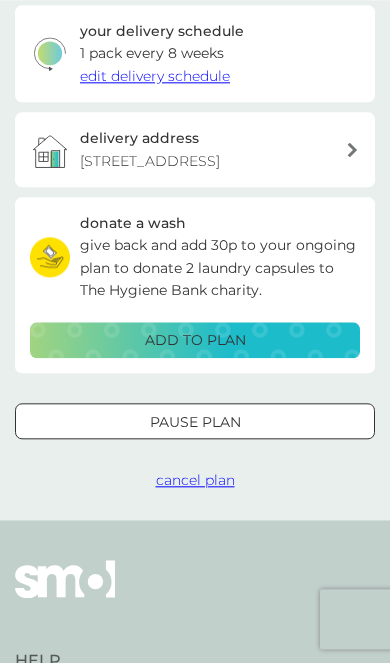 click on "Pause plan" at bounding box center [195, 422] 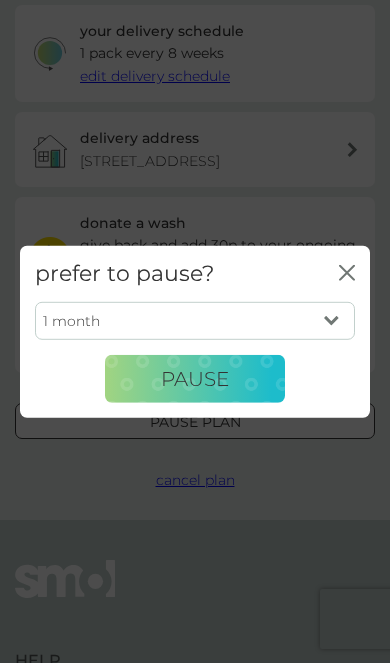 click on "1 month 2 months 3 months 4 months 5 months 6 months" at bounding box center [195, 321] 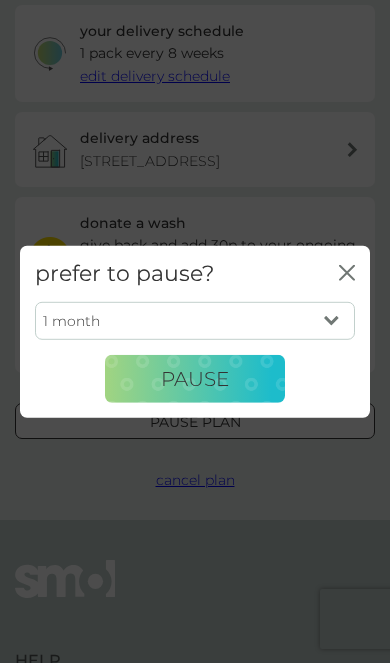select on "2" 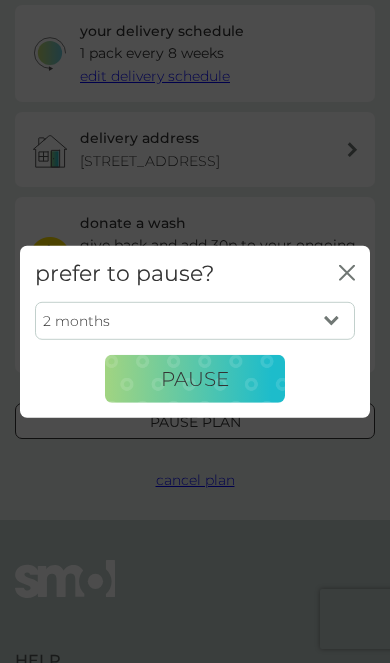 click on "Pause" at bounding box center [195, 379] 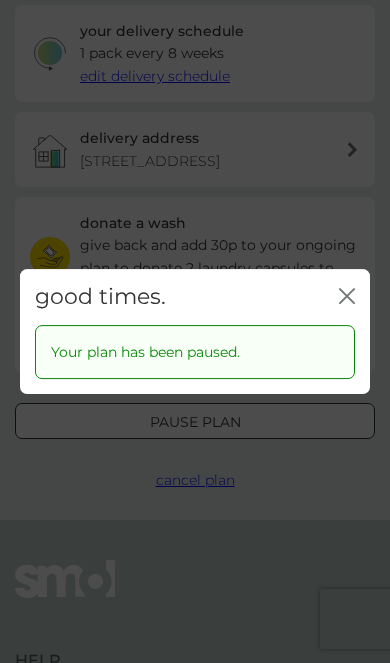 click on "close" 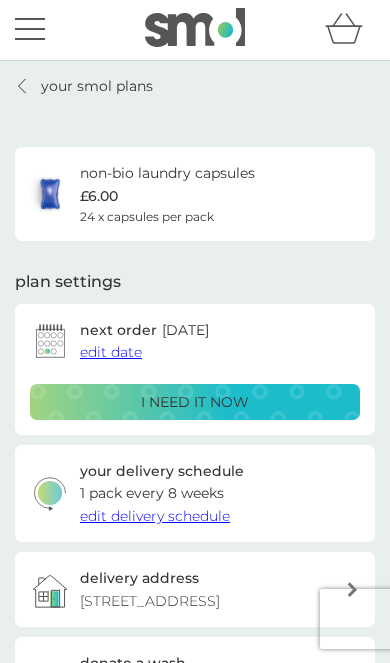 scroll, scrollTop: 0, scrollLeft: 0, axis: both 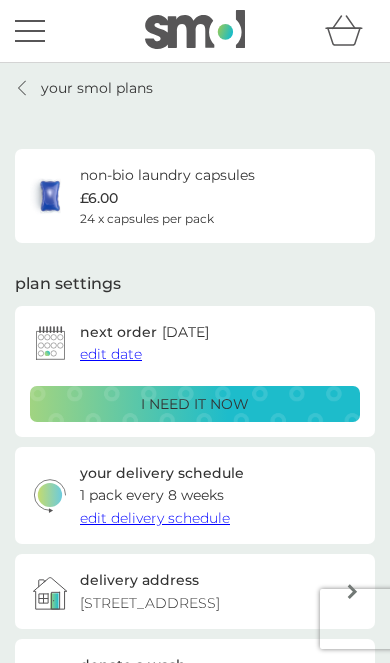 click on "your smol plans" at bounding box center (97, 88) 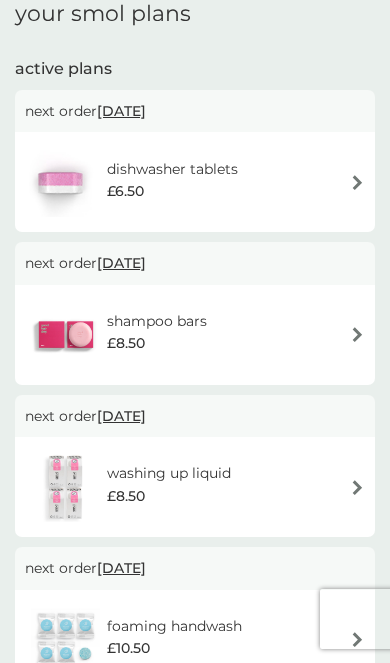 scroll, scrollTop: 279, scrollLeft: 0, axis: vertical 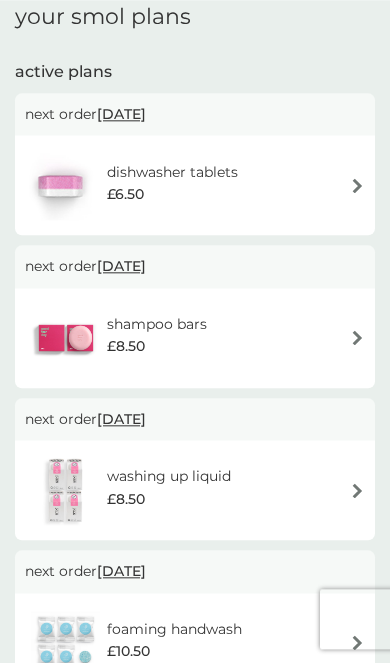 click on "shampoo bars £8.50" at bounding box center [195, 338] 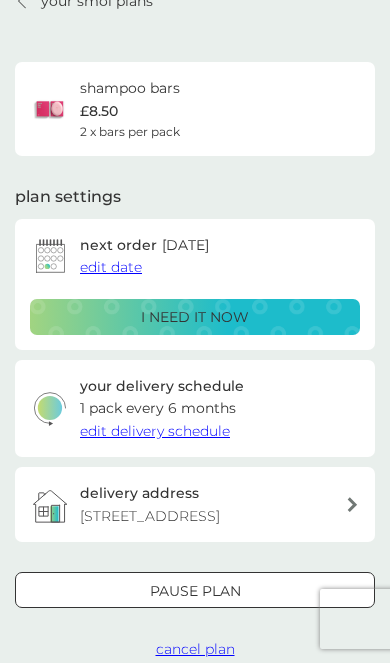 scroll, scrollTop: 132, scrollLeft: 0, axis: vertical 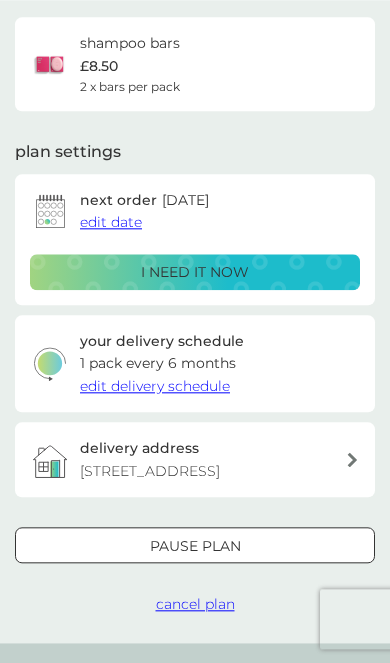 click on "cancel plan" at bounding box center (195, 604) 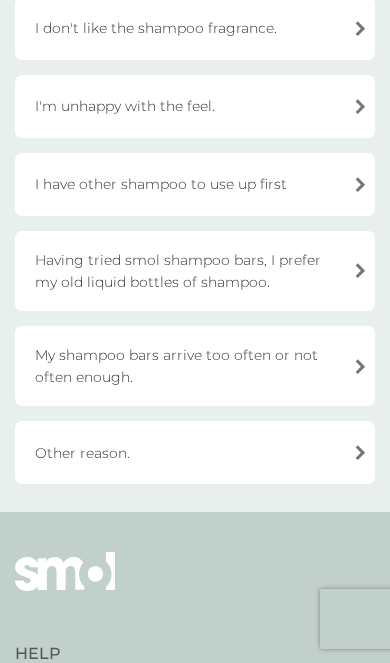 scroll, scrollTop: 352, scrollLeft: 0, axis: vertical 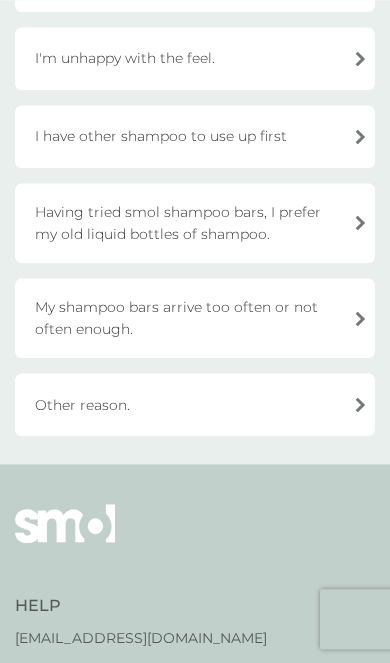click on "Other reason." at bounding box center (195, 404) 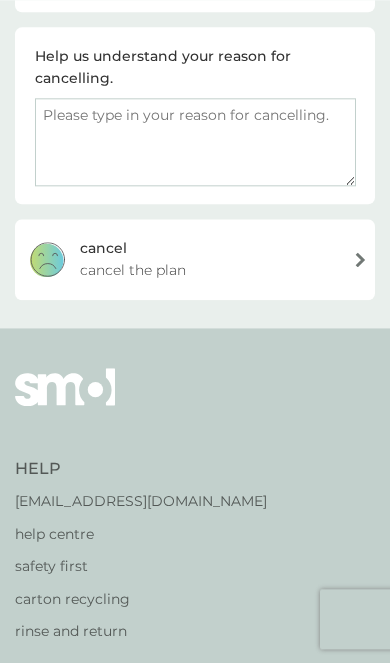 scroll, scrollTop: 352, scrollLeft: 0, axis: vertical 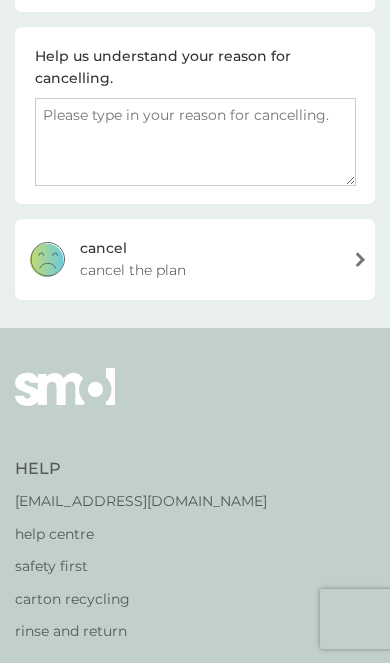 click on "[PERSON_NAME] the plan" at bounding box center (195, 259) 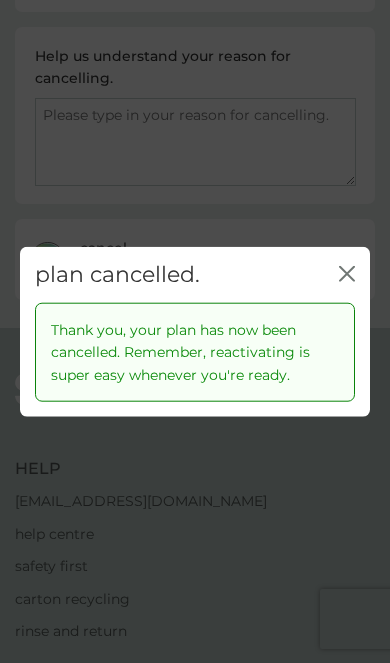 click 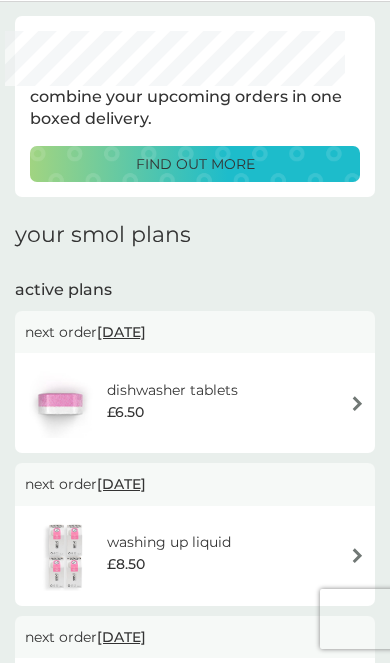 scroll, scrollTop: 0, scrollLeft: 0, axis: both 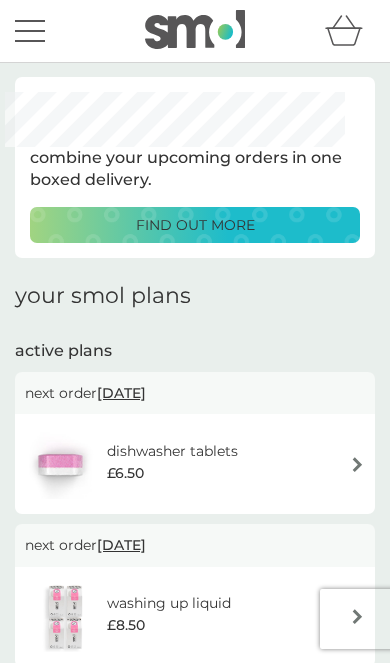 click at bounding box center (30, 31) 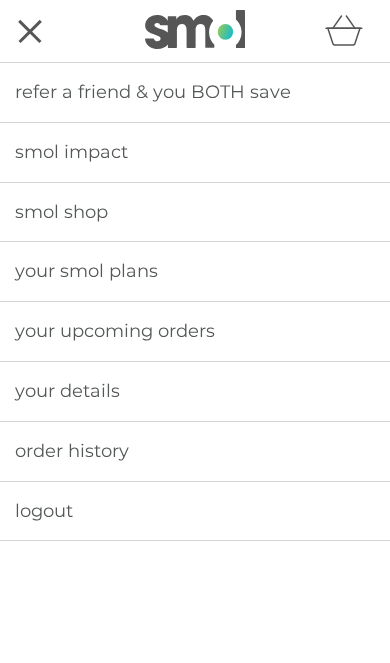 click on "smol shop" at bounding box center (195, 212) 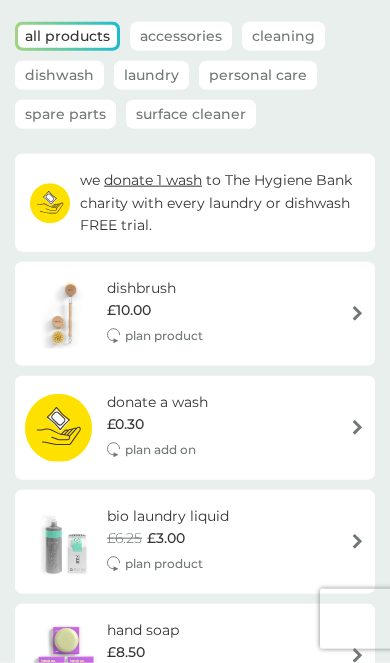scroll, scrollTop: 0, scrollLeft: 0, axis: both 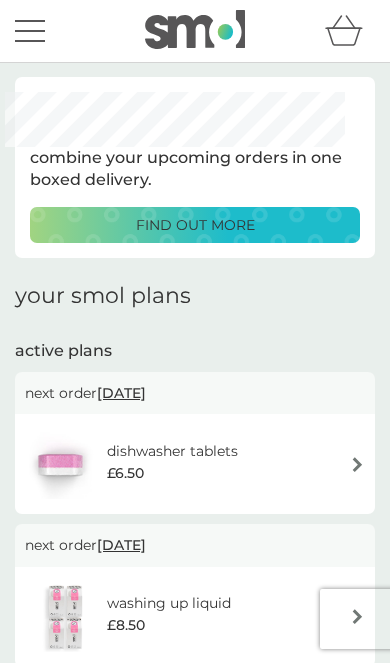 click at bounding box center (30, 41) 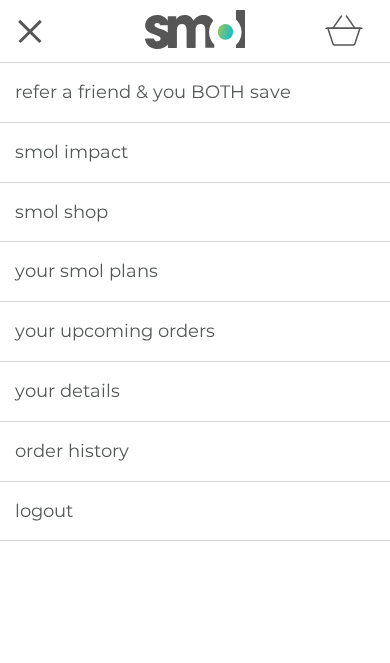 click on "logout" at bounding box center [195, 511] 